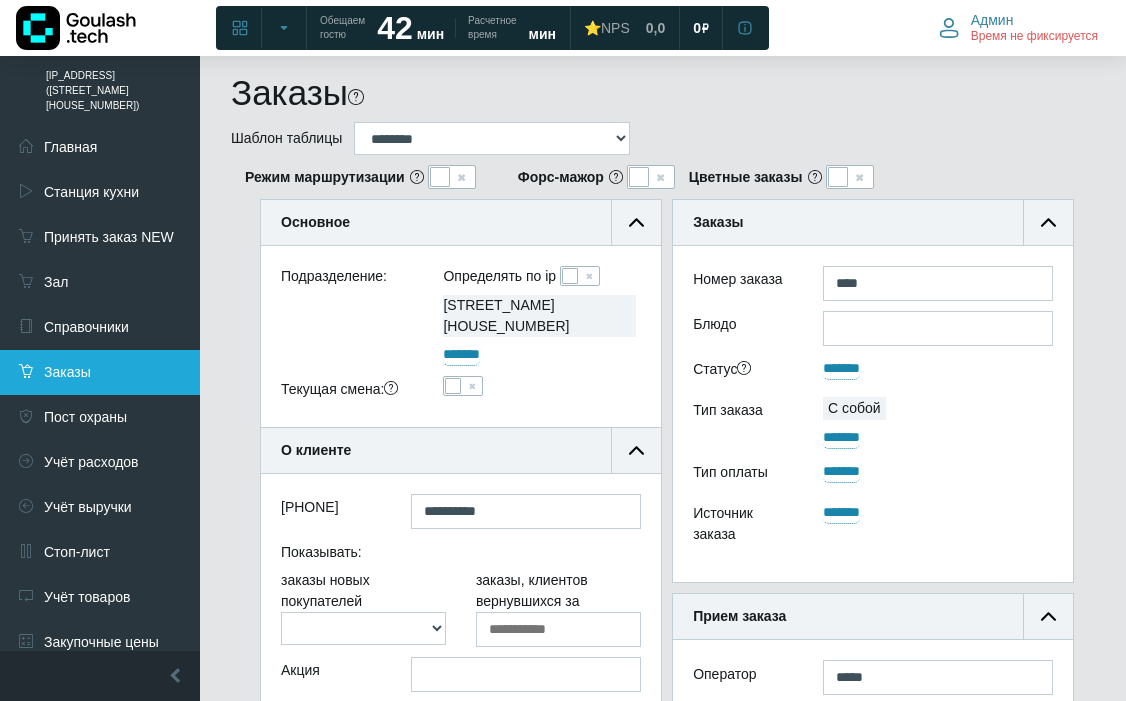 scroll, scrollTop: 0, scrollLeft: 0, axis: both 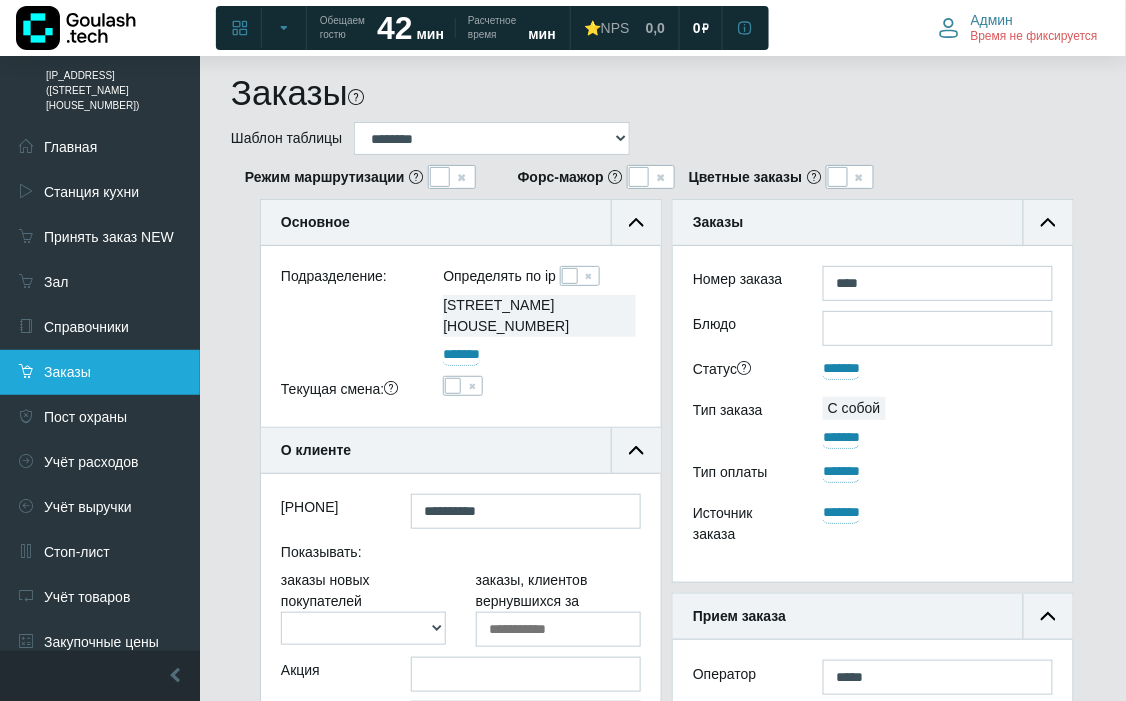 click on "Заказы" at bounding box center [100, 372] 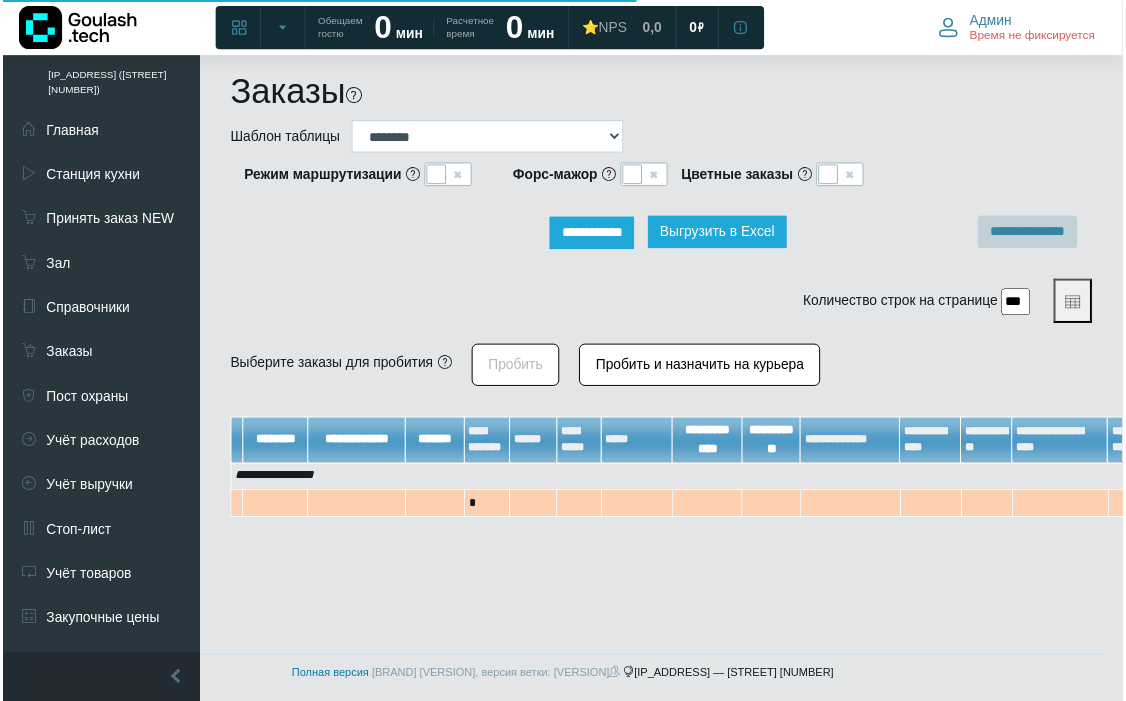 scroll, scrollTop: 0, scrollLeft: 0, axis: both 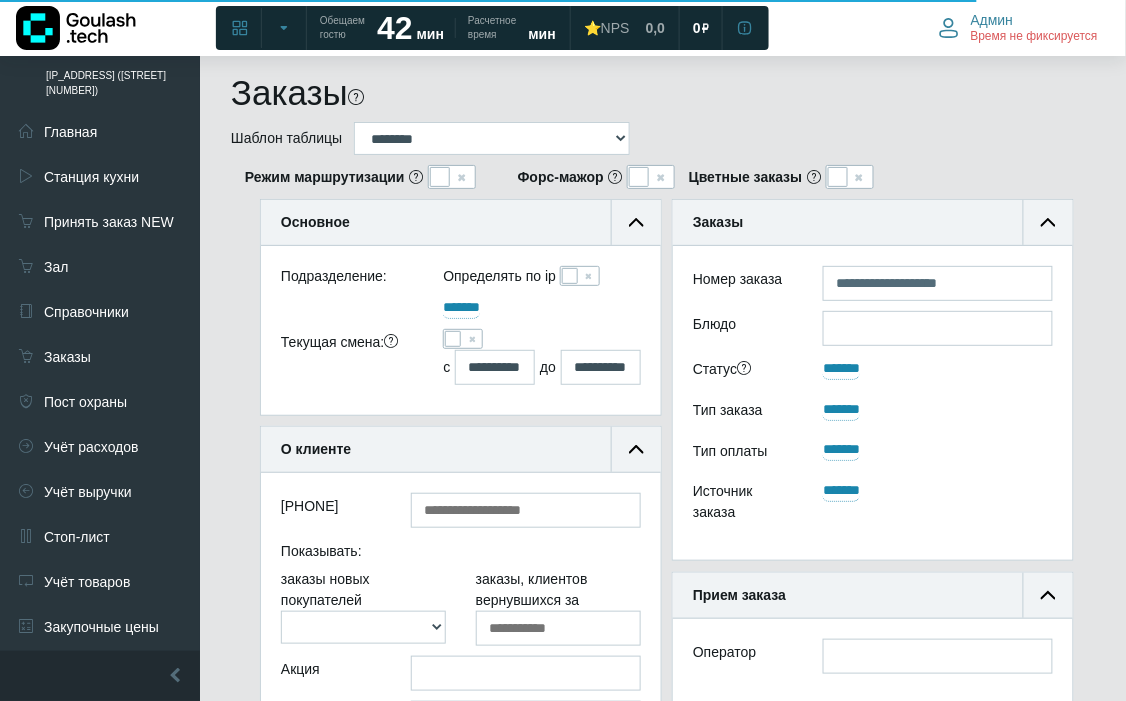 click at bounding box center (570, 276) 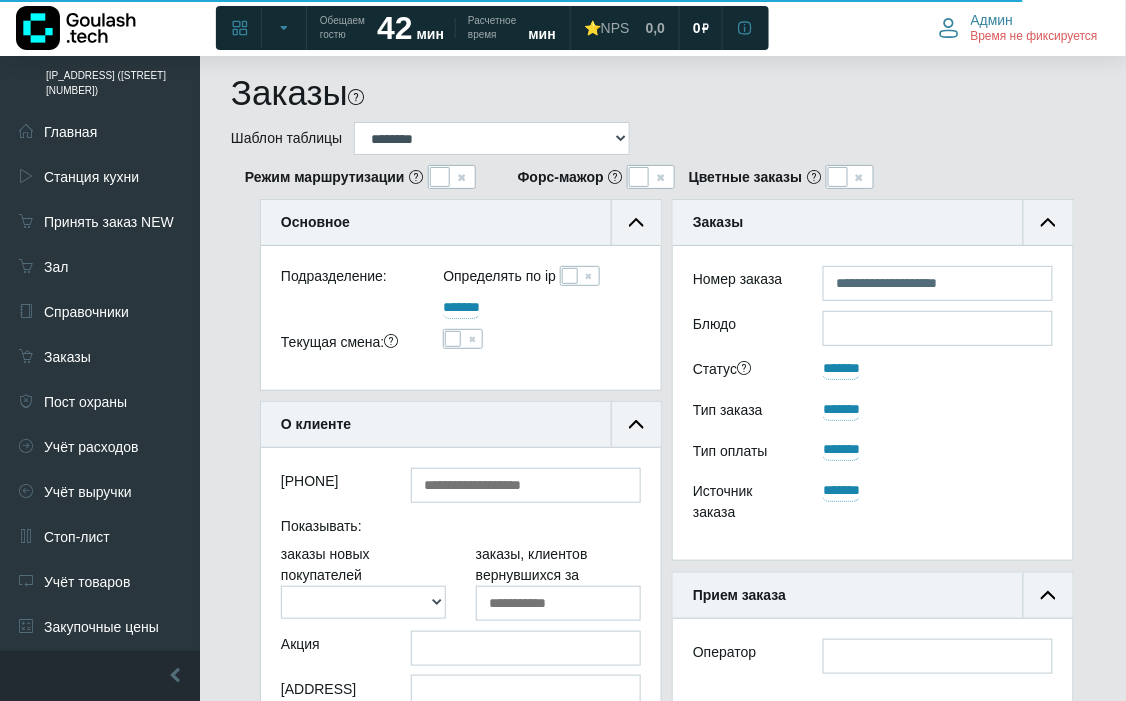 scroll, scrollTop: 444, scrollLeft: 0, axis: vertical 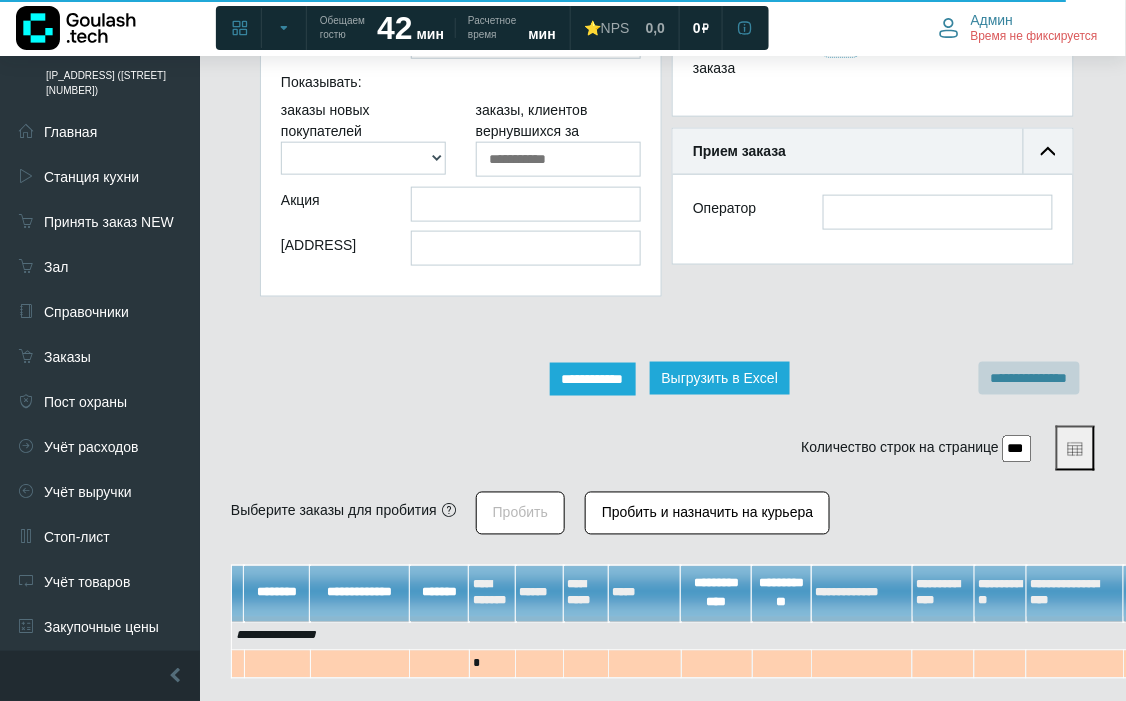 click on "**********" at bounding box center [593, 379] 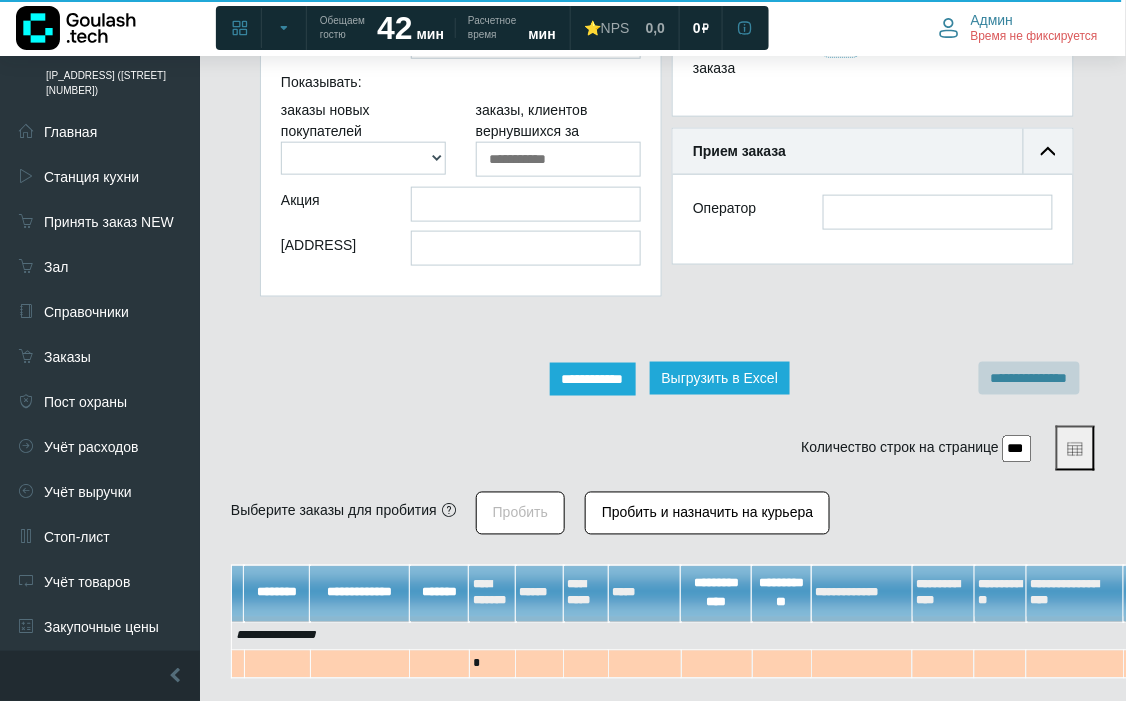 scroll, scrollTop: 12, scrollLeft: 12, axis: both 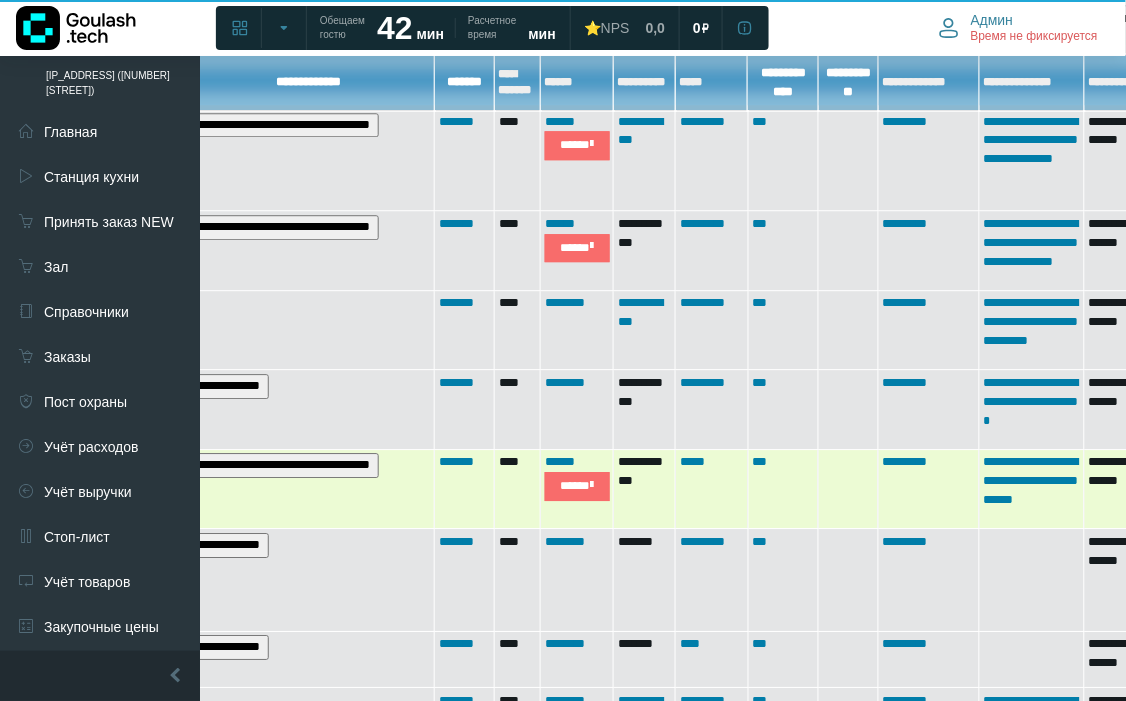 click on "**********" at bounding box center [283, 465] 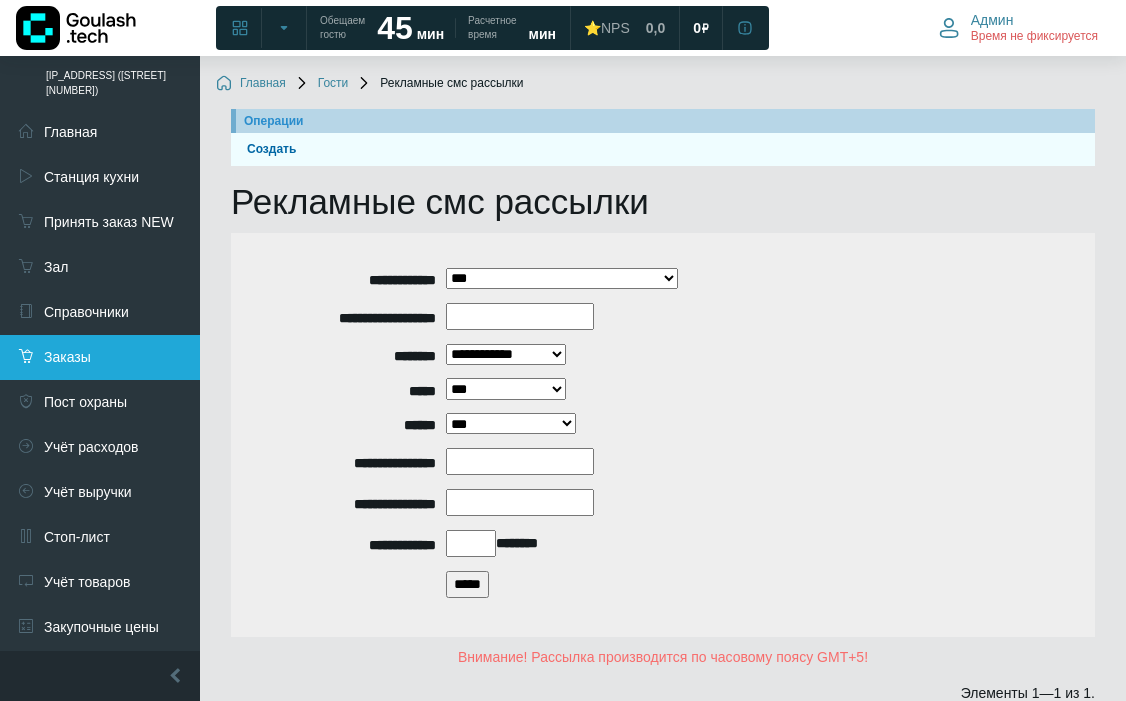 scroll, scrollTop: 263, scrollLeft: 0, axis: vertical 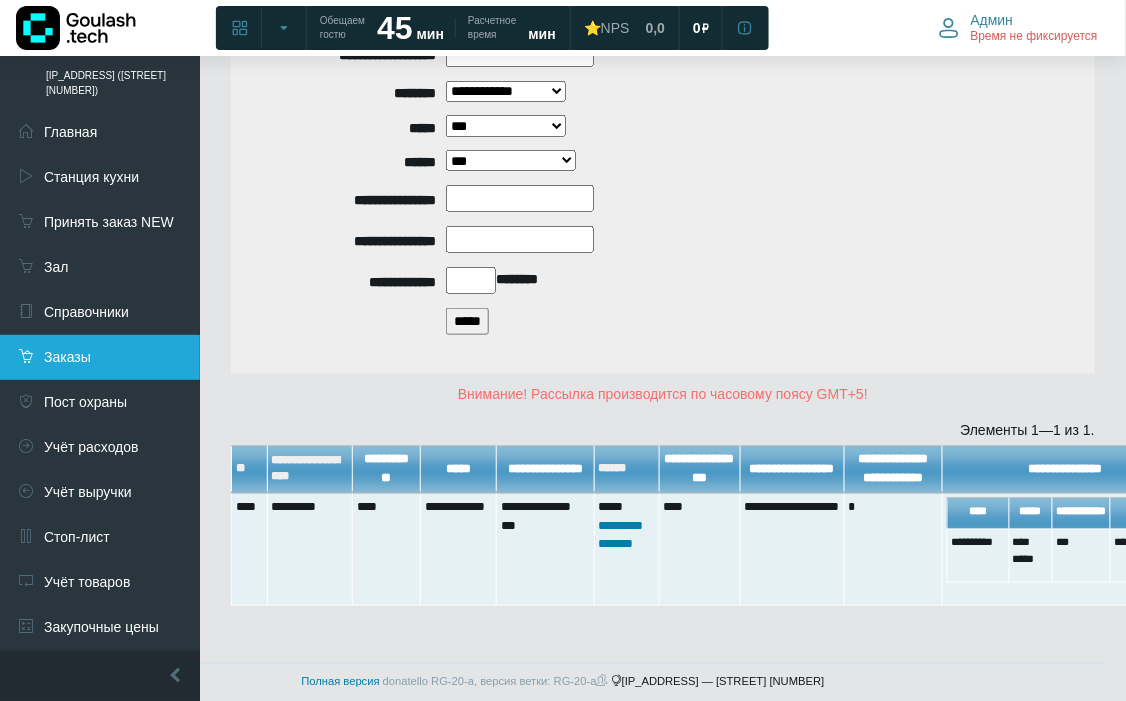 click on "Заказы" at bounding box center (100, 357) 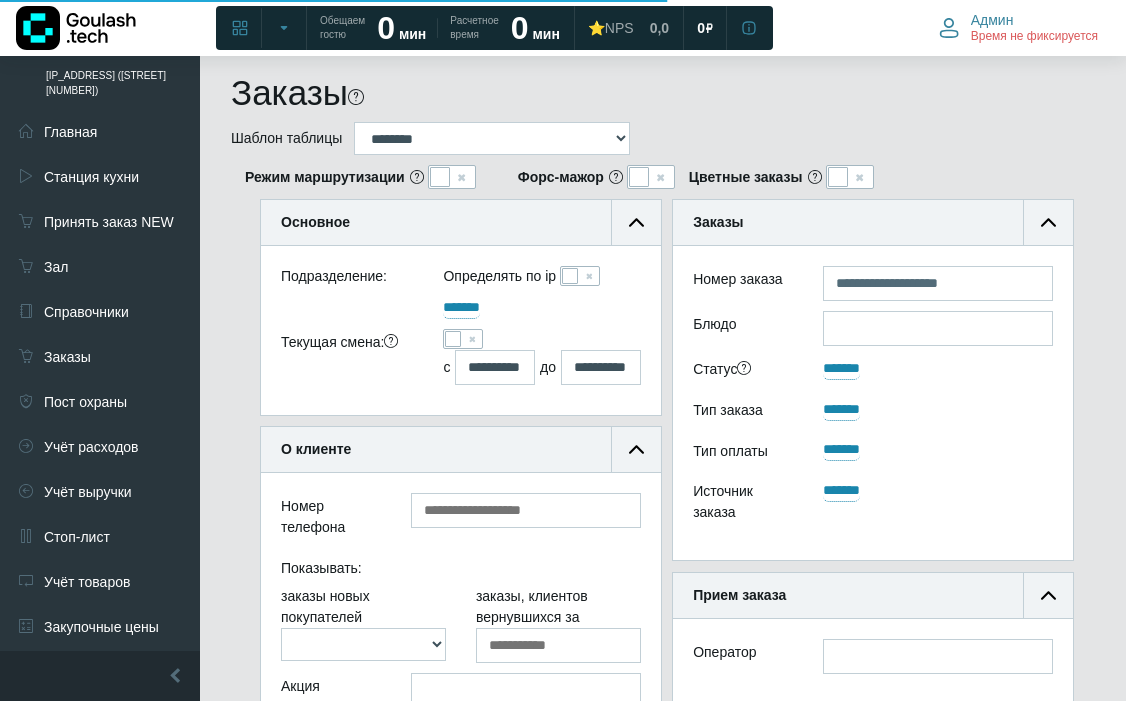 scroll, scrollTop: 0, scrollLeft: 0, axis: both 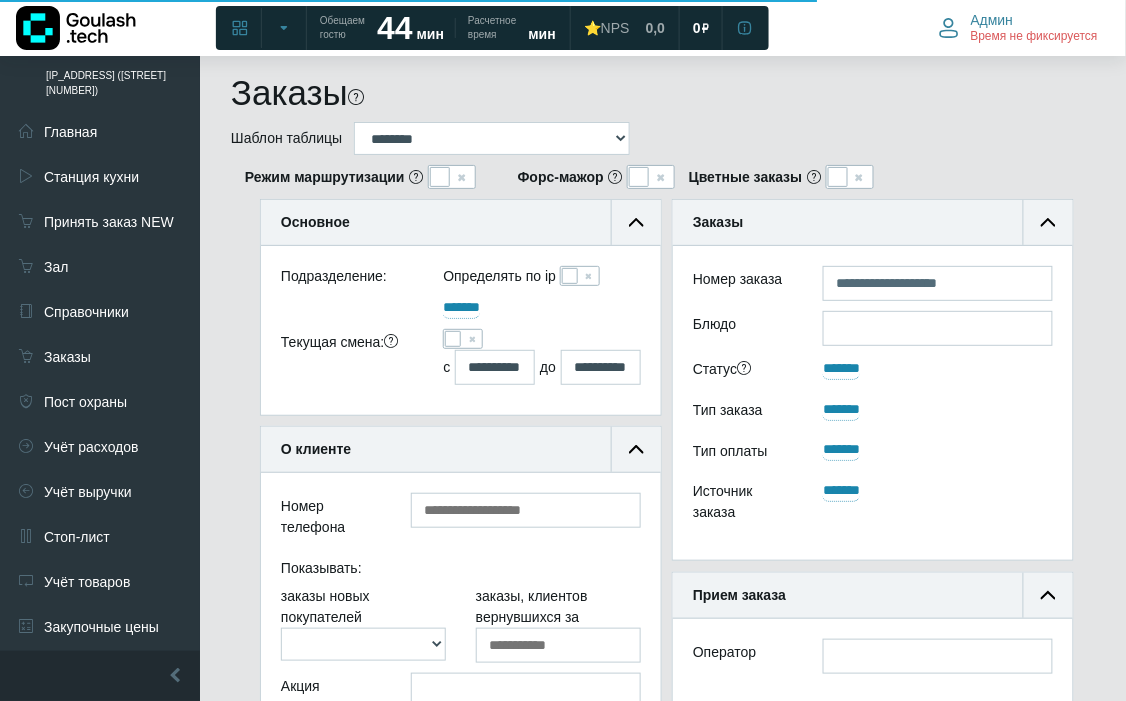 click at bounding box center (440, 177) 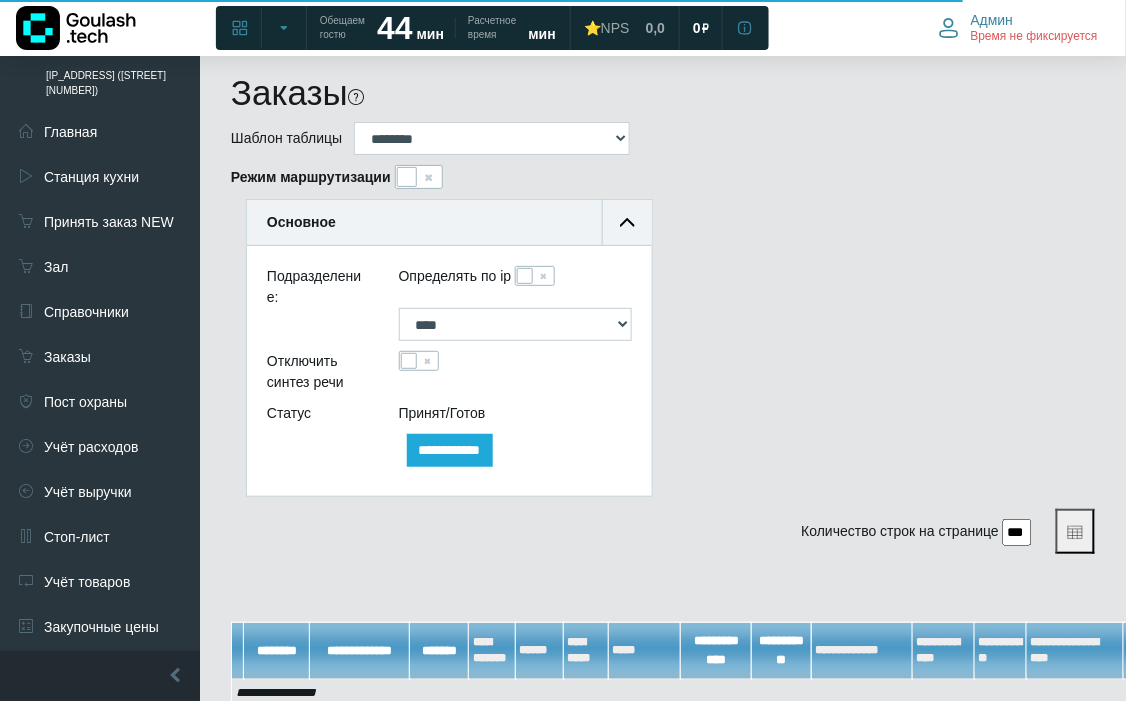 click at bounding box center [419, 177] 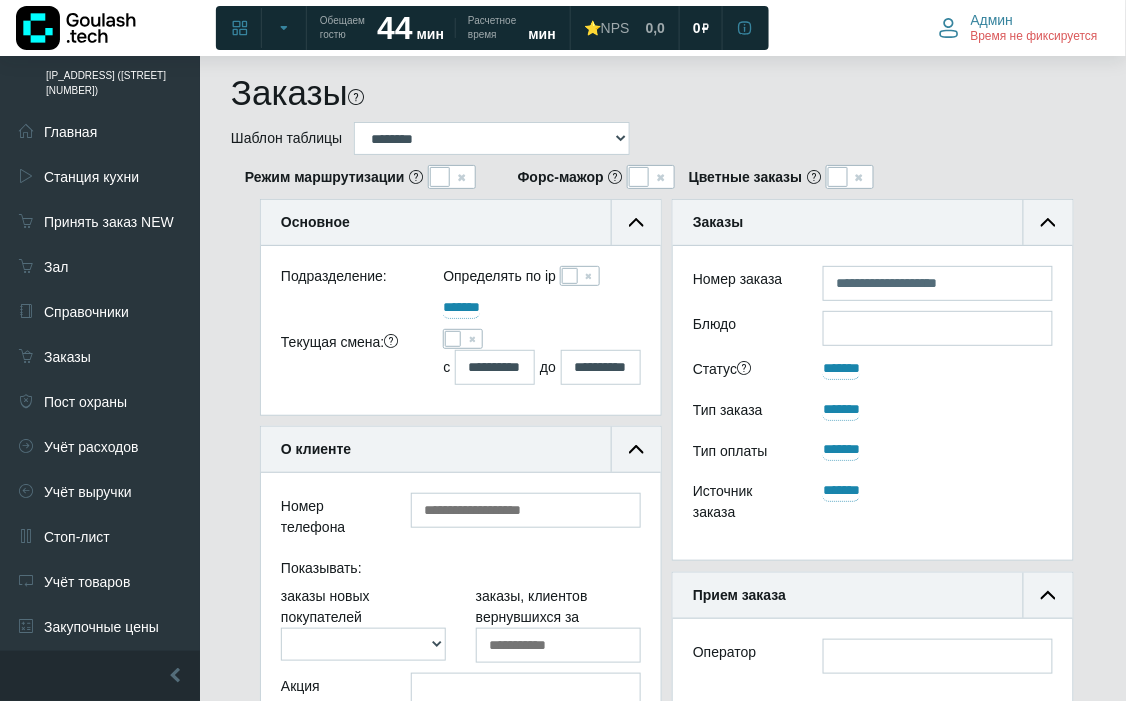 click at bounding box center (570, 276) 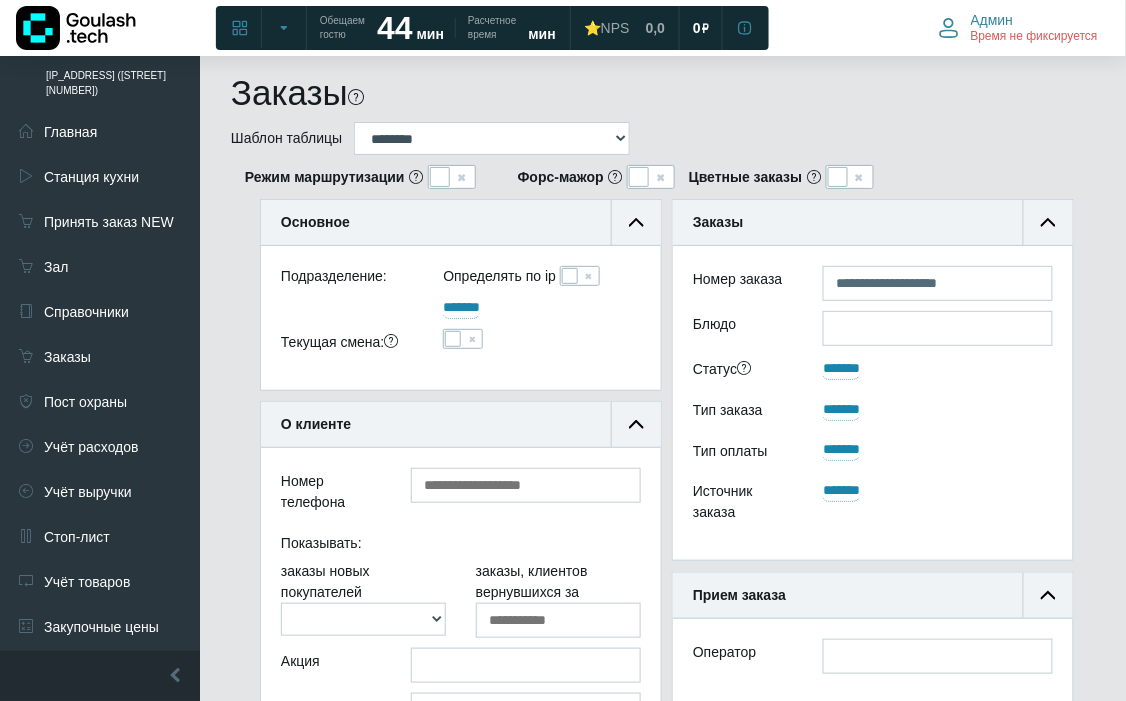scroll, scrollTop: 188, scrollLeft: 400, axis: both 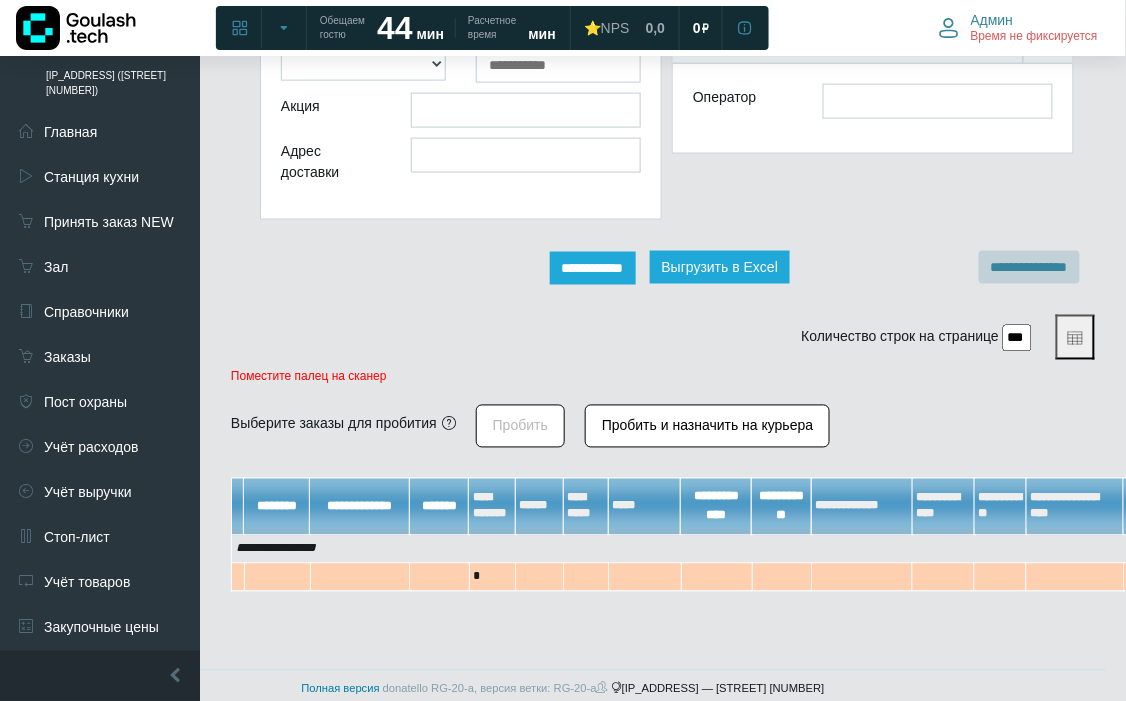 click on "**********" at bounding box center [593, 268] 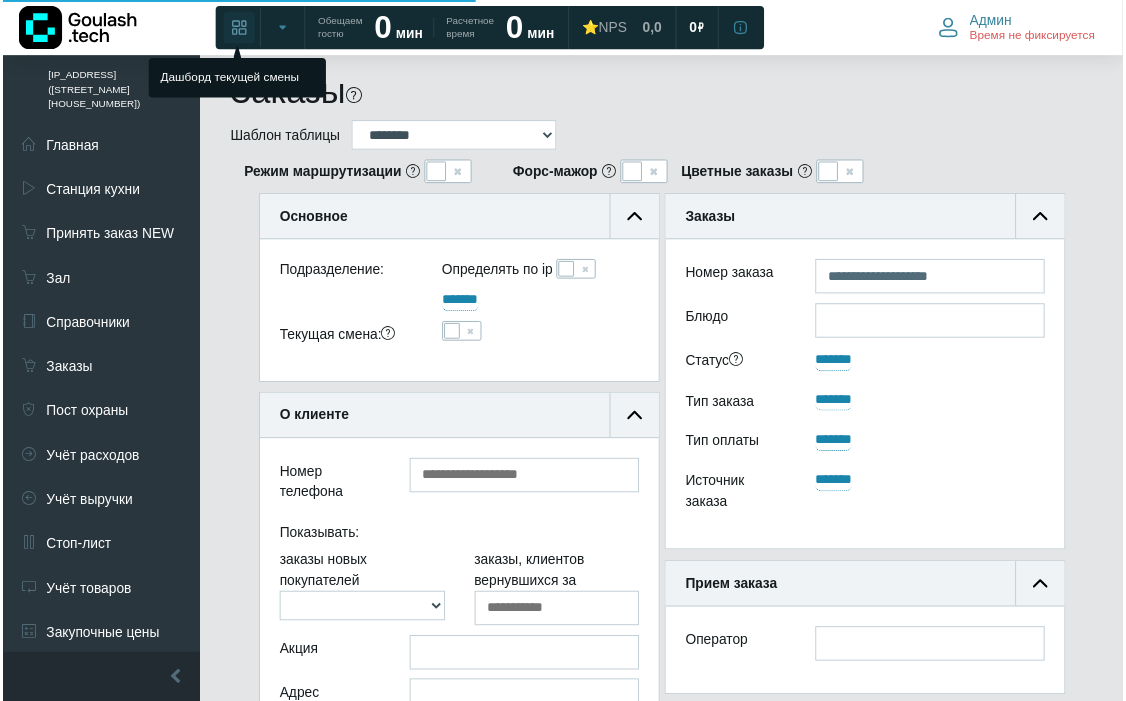scroll, scrollTop: 0, scrollLeft: 0, axis: both 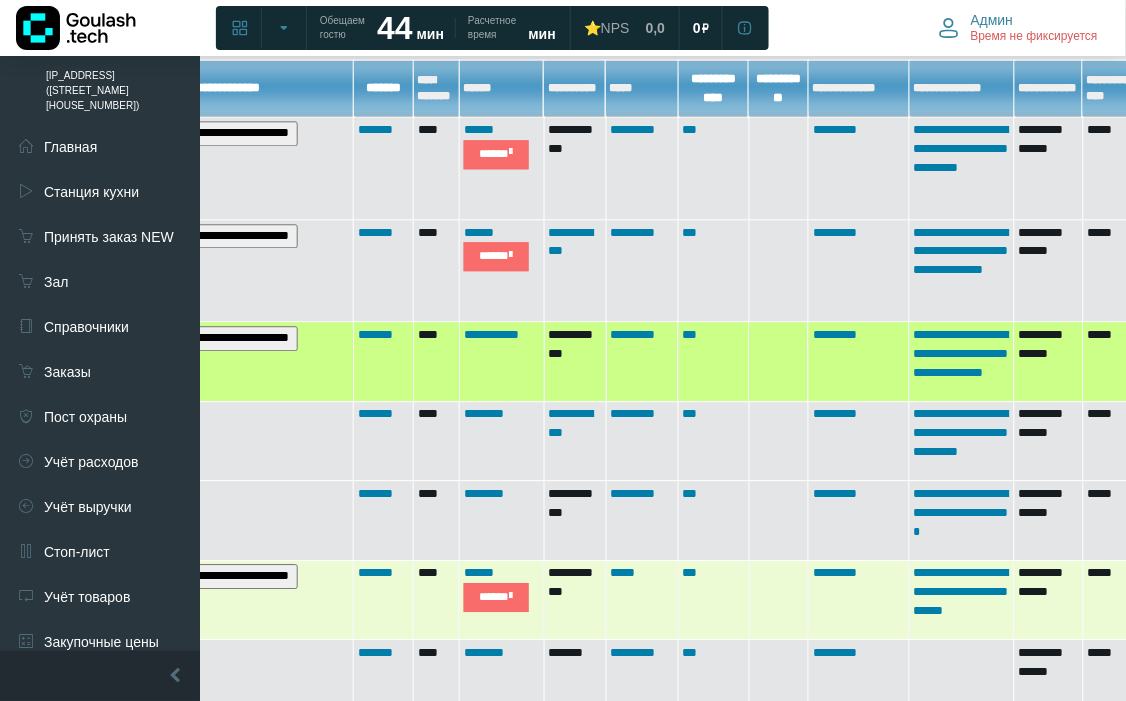 click on "**********" at bounding box center (202, 576) 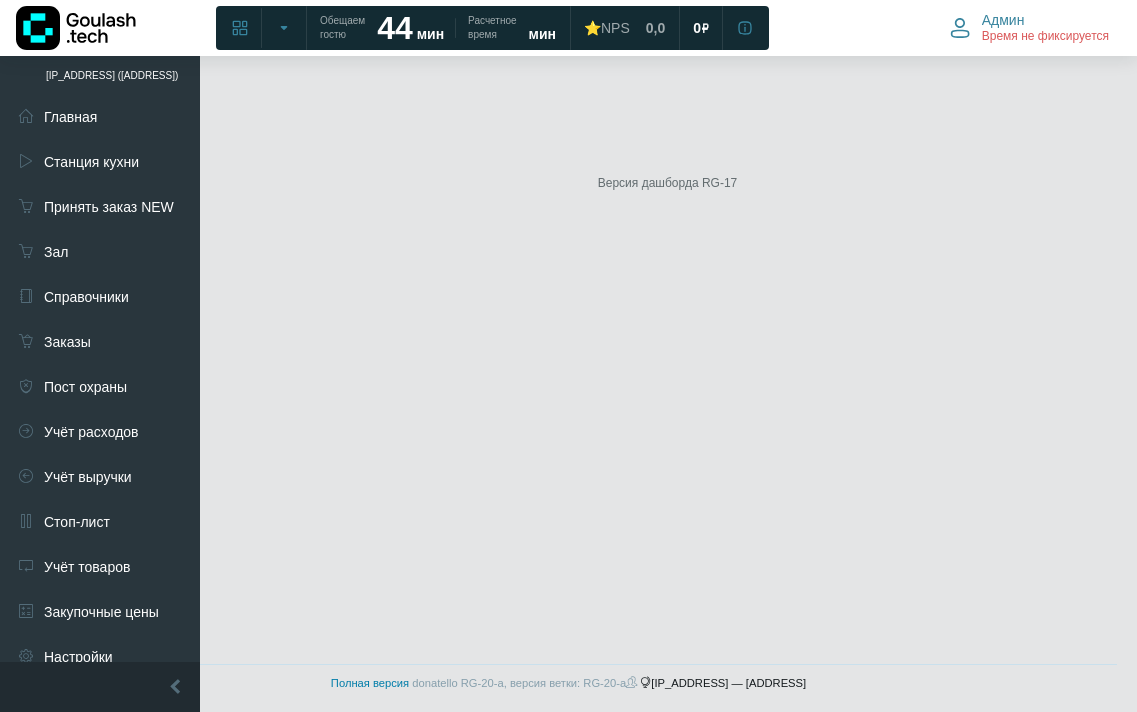 scroll, scrollTop: 0, scrollLeft: 0, axis: both 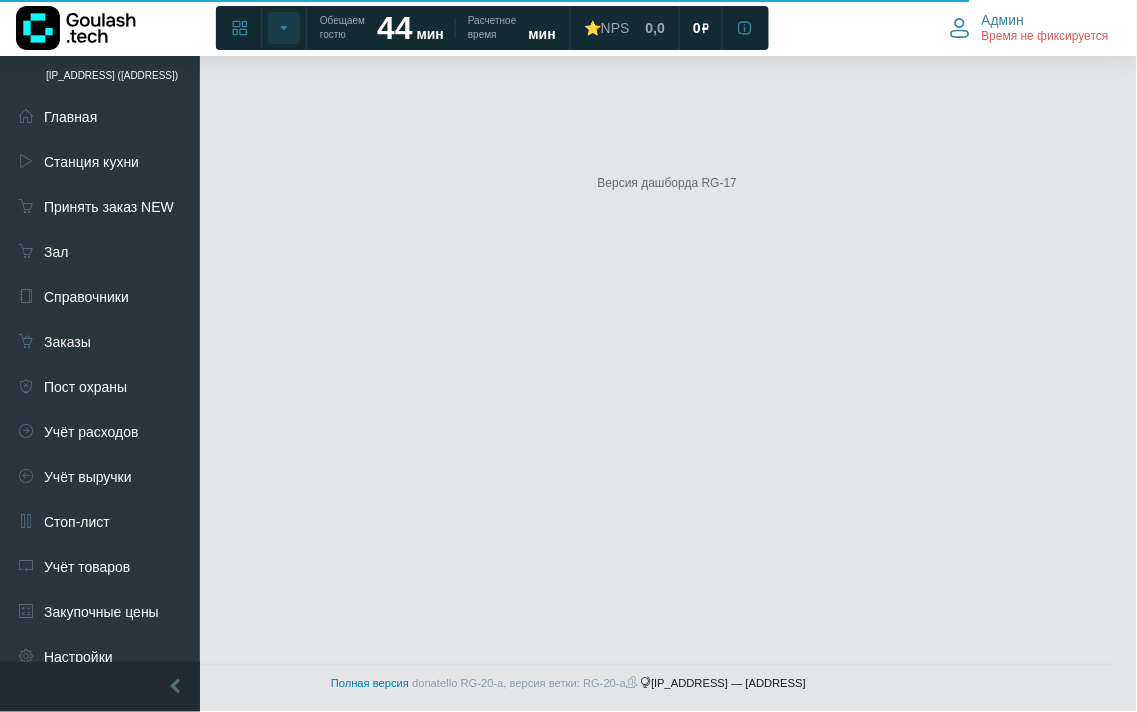 click at bounding box center [284, 28] 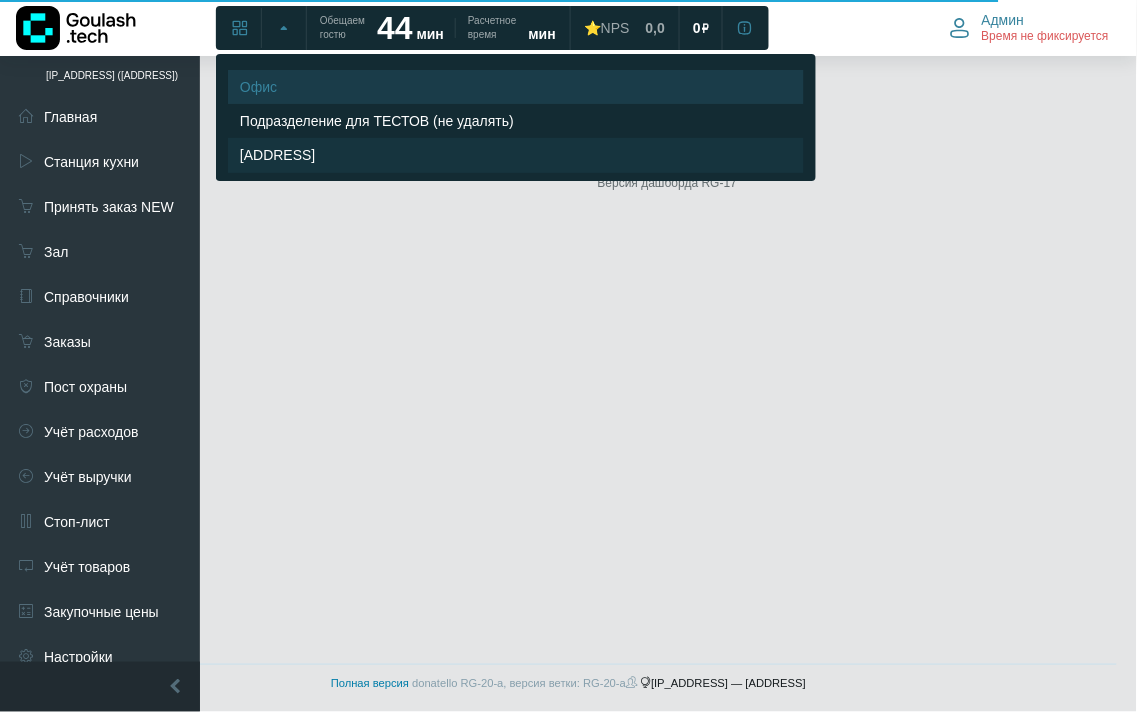 click on "[STREET] [NUMBER]" at bounding box center [500, 87] 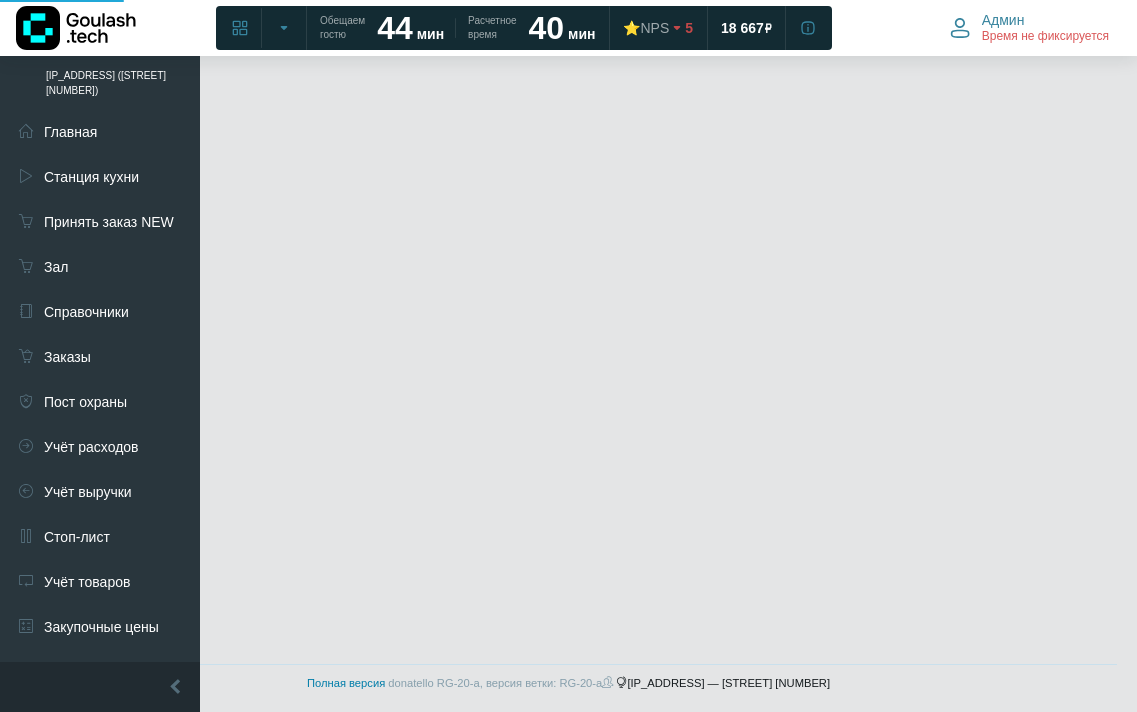 scroll, scrollTop: 0, scrollLeft: 0, axis: both 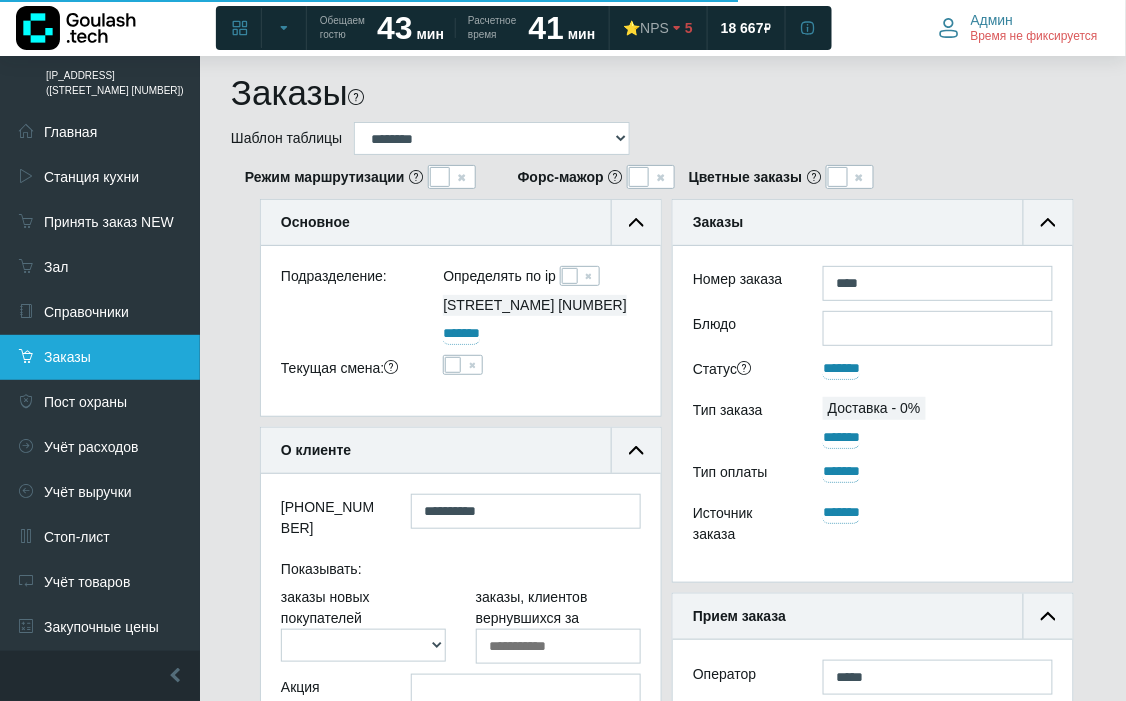 click on "Заказы" at bounding box center (100, 357) 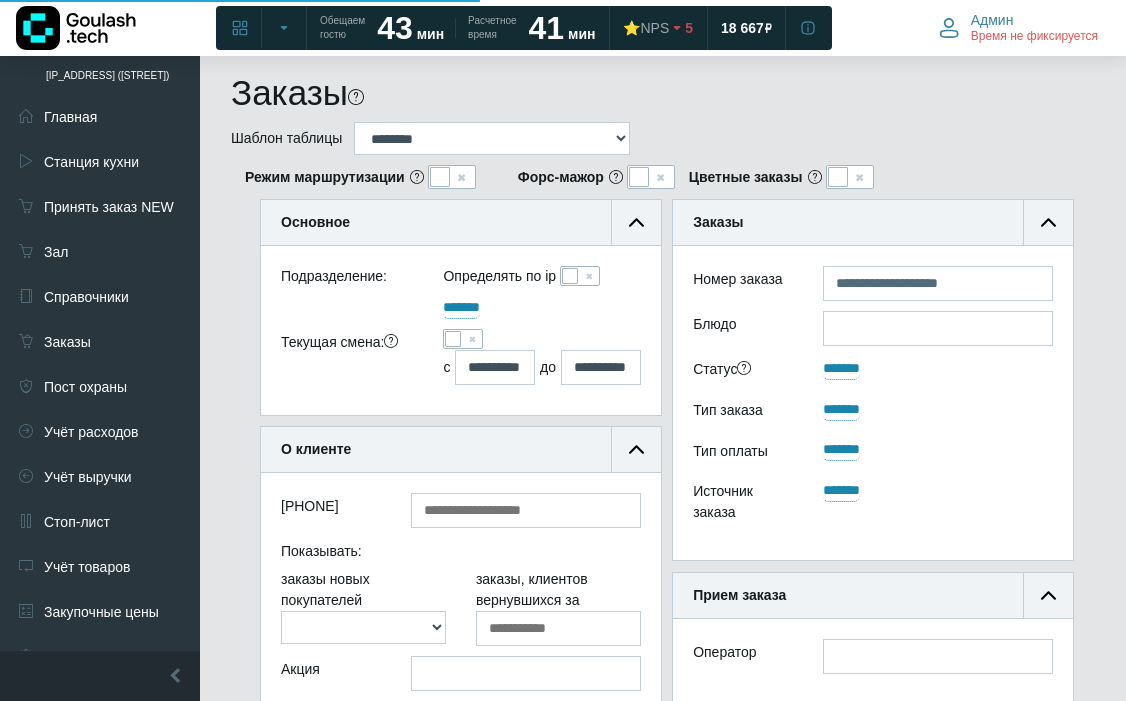 scroll, scrollTop: 0, scrollLeft: 0, axis: both 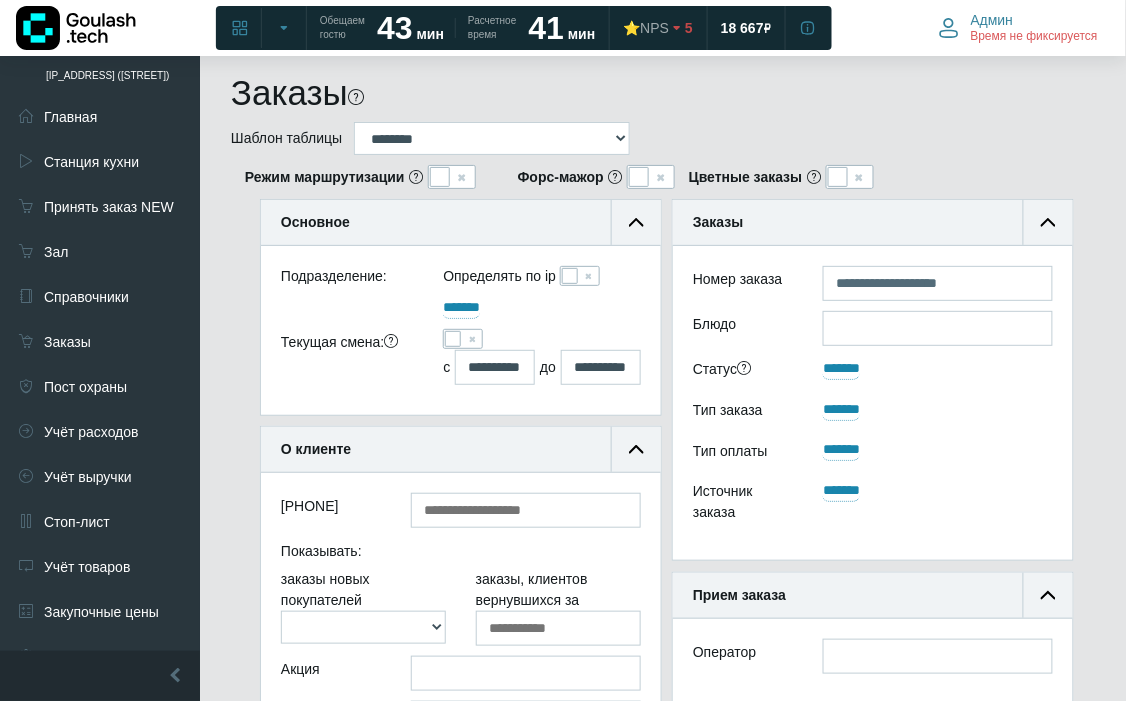 click at bounding box center (570, 276) 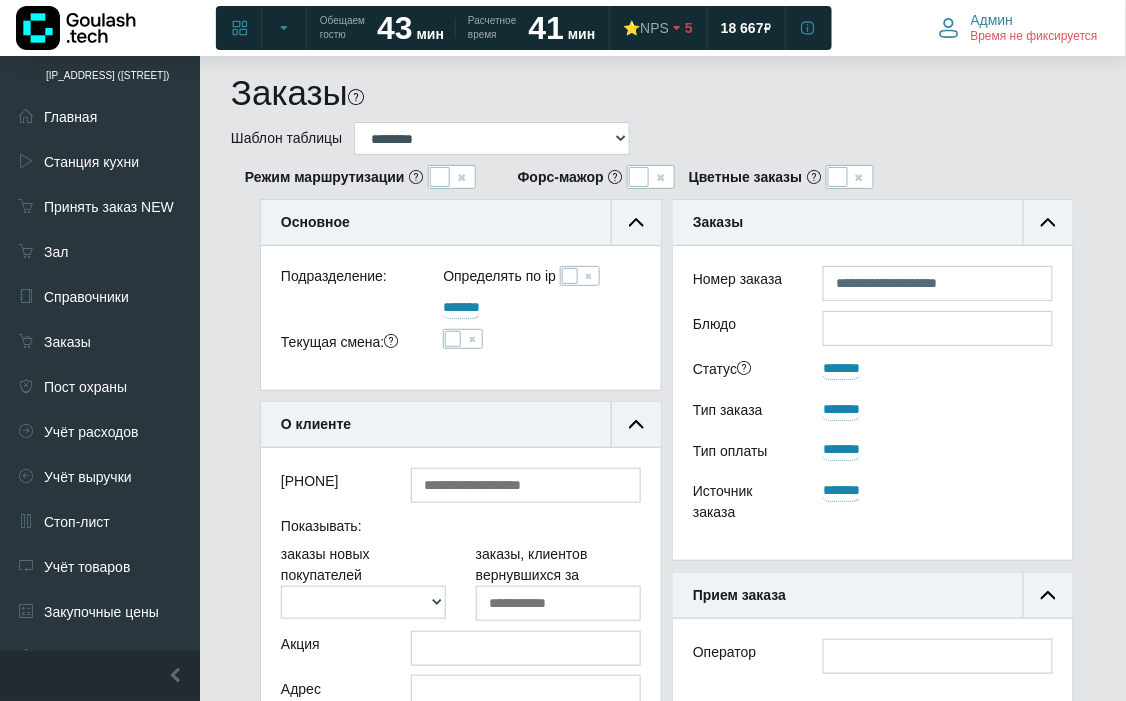 scroll, scrollTop: 444, scrollLeft: 0, axis: vertical 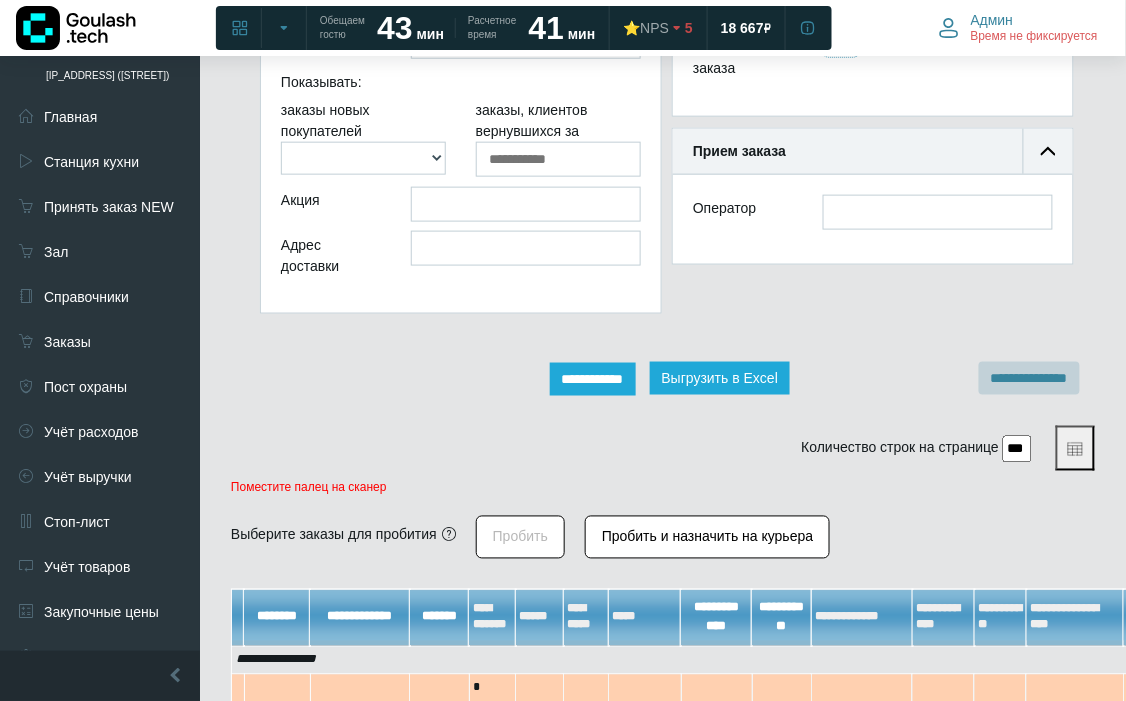 click on "**********" at bounding box center (593, 379) 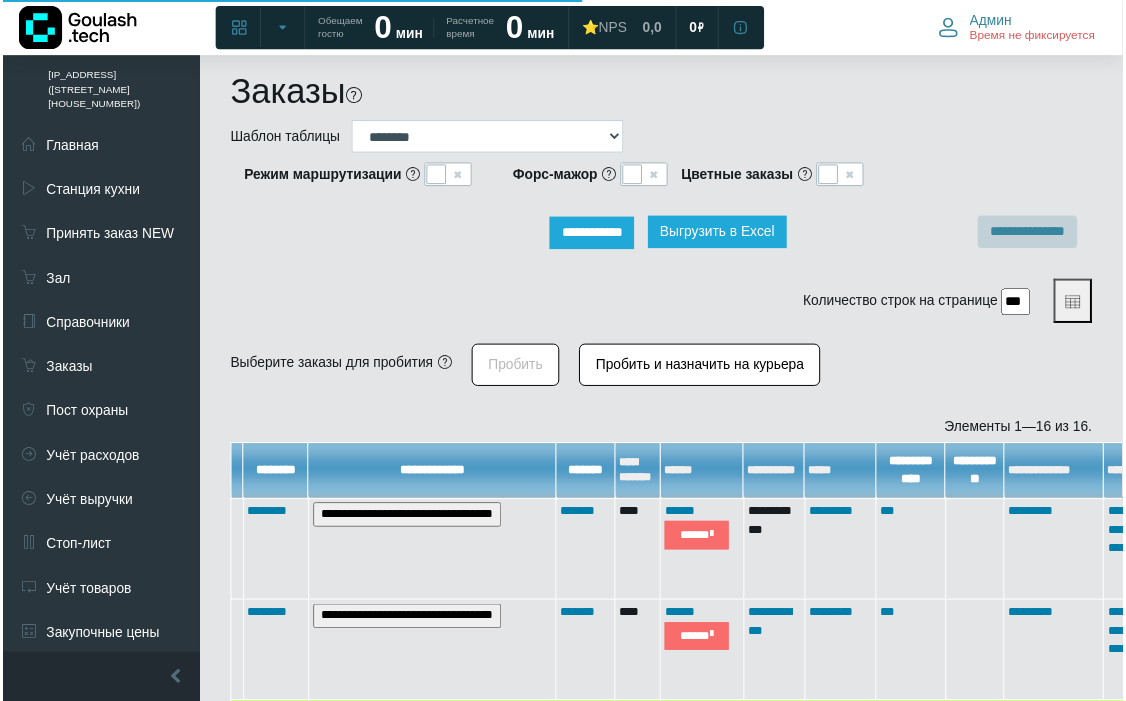 scroll, scrollTop: 0, scrollLeft: 0, axis: both 